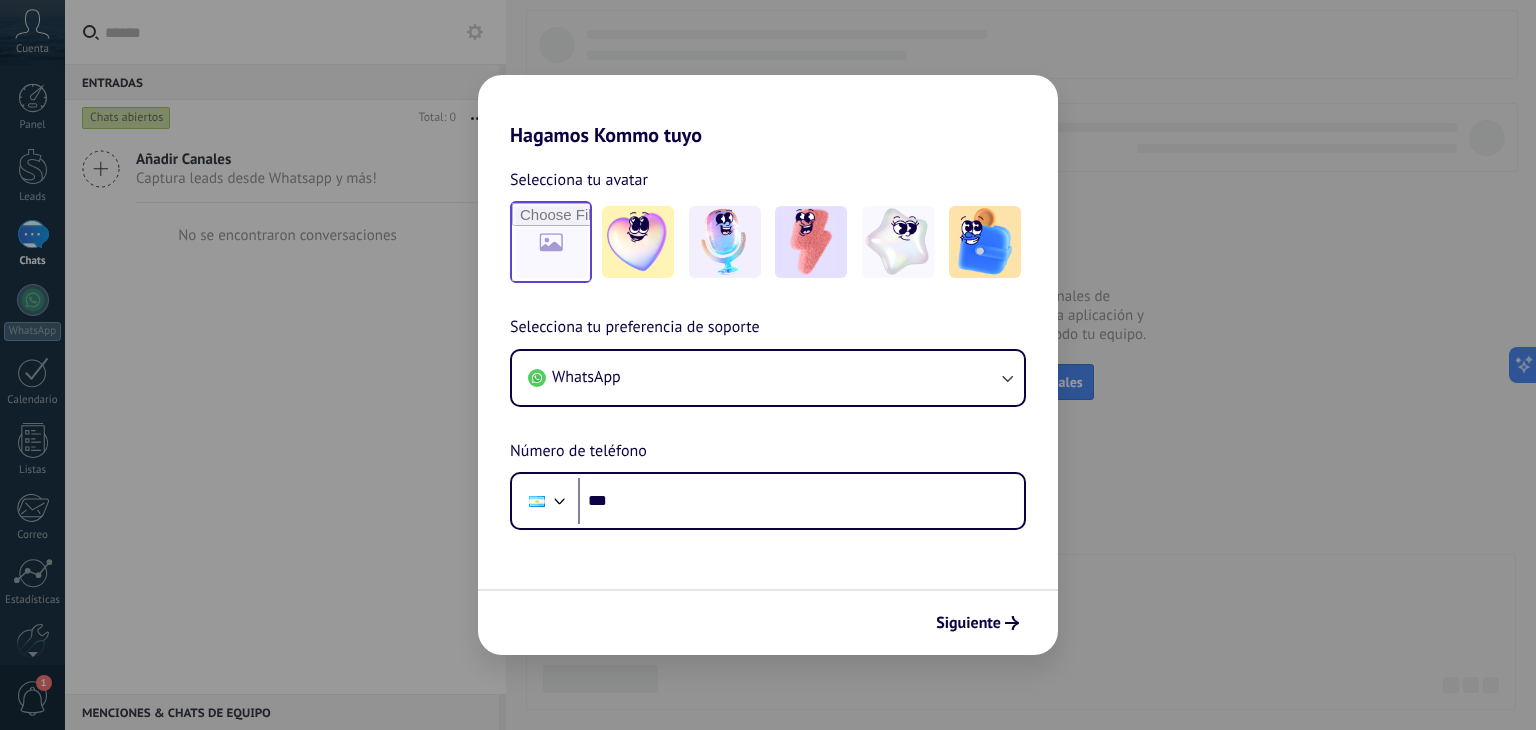 scroll, scrollTop: 0, scrollLeft: 0, axis: both 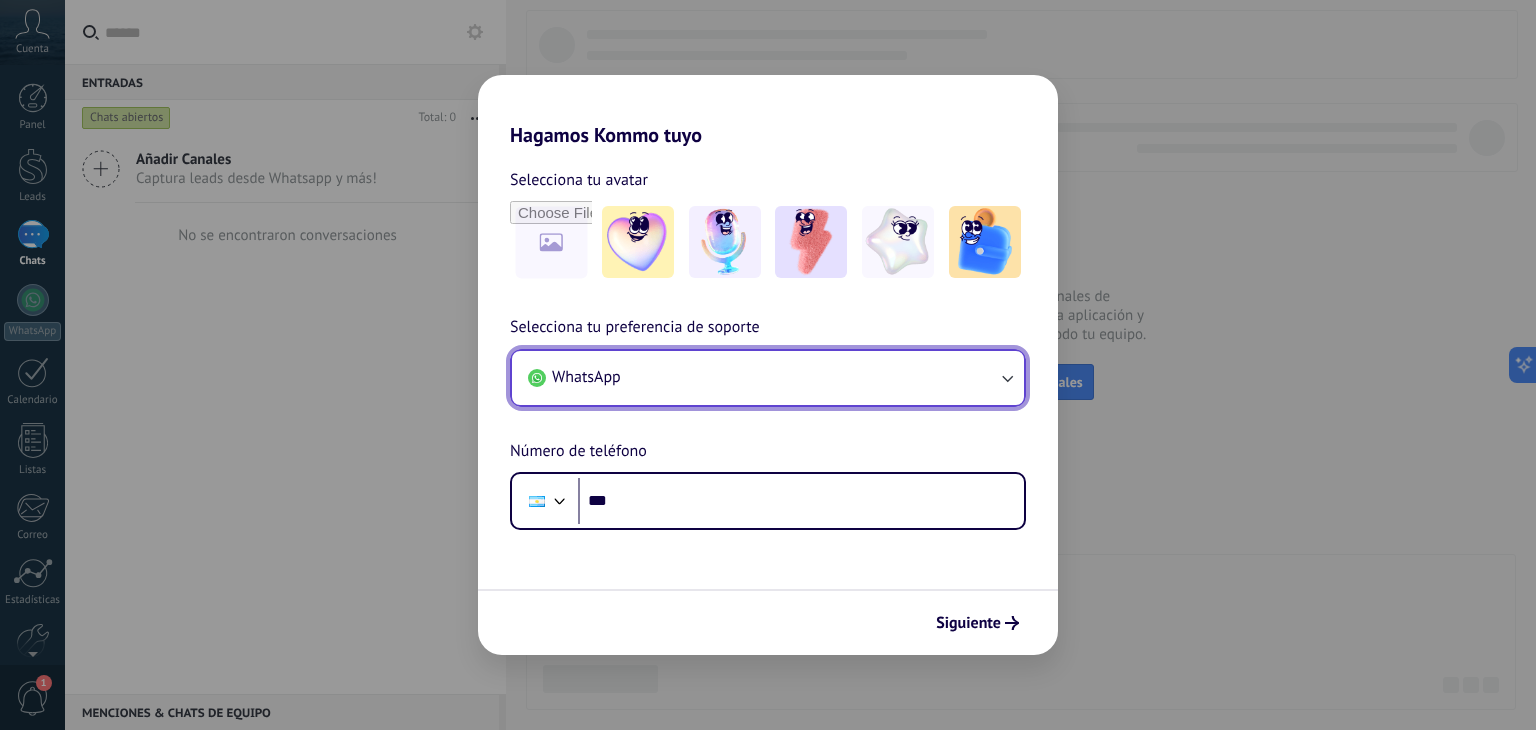 click on "WhatsApp" at bounding box center (768, 378) 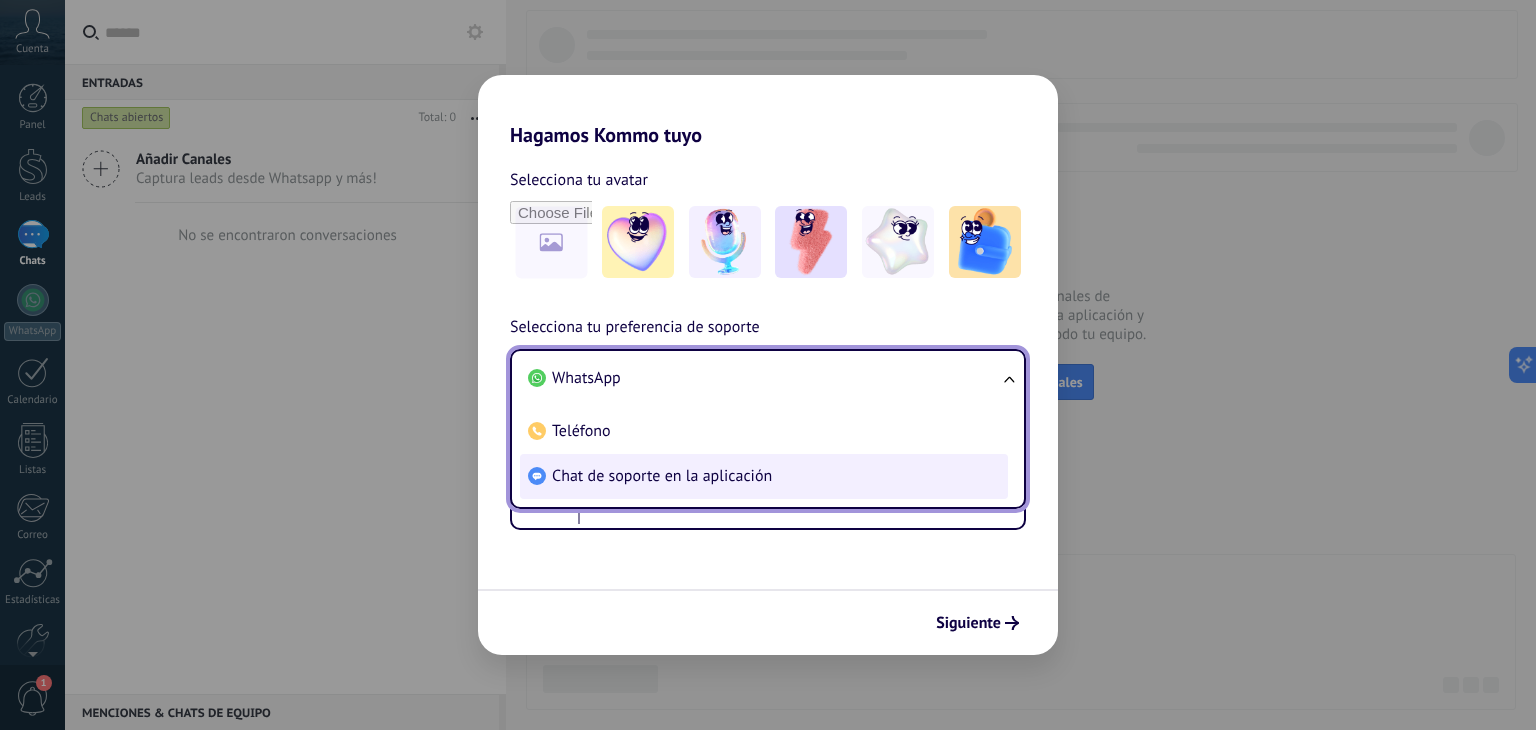click on "Chat de soporte en la aplicación" at bounding box center (662, 476) 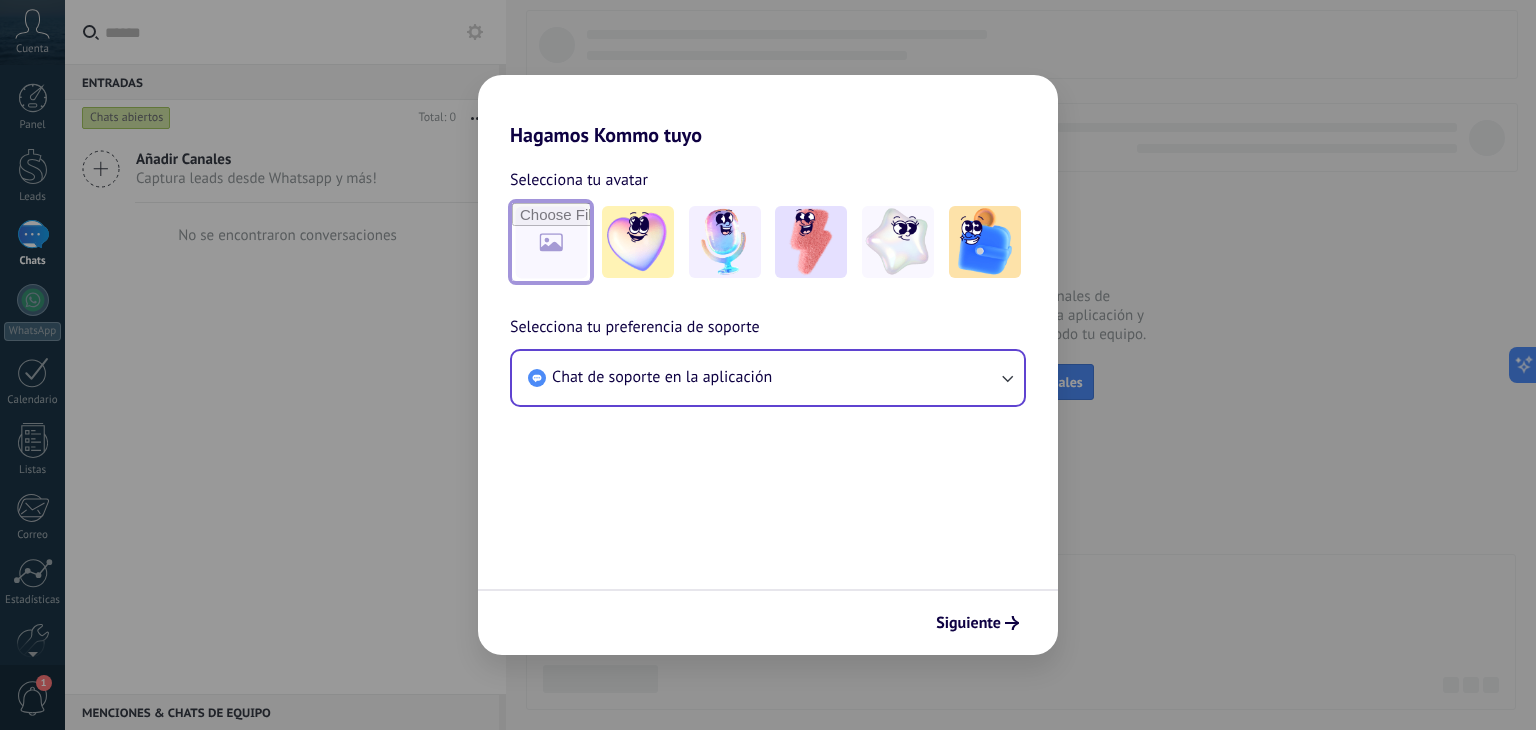 click at bounding box center (551, 242) 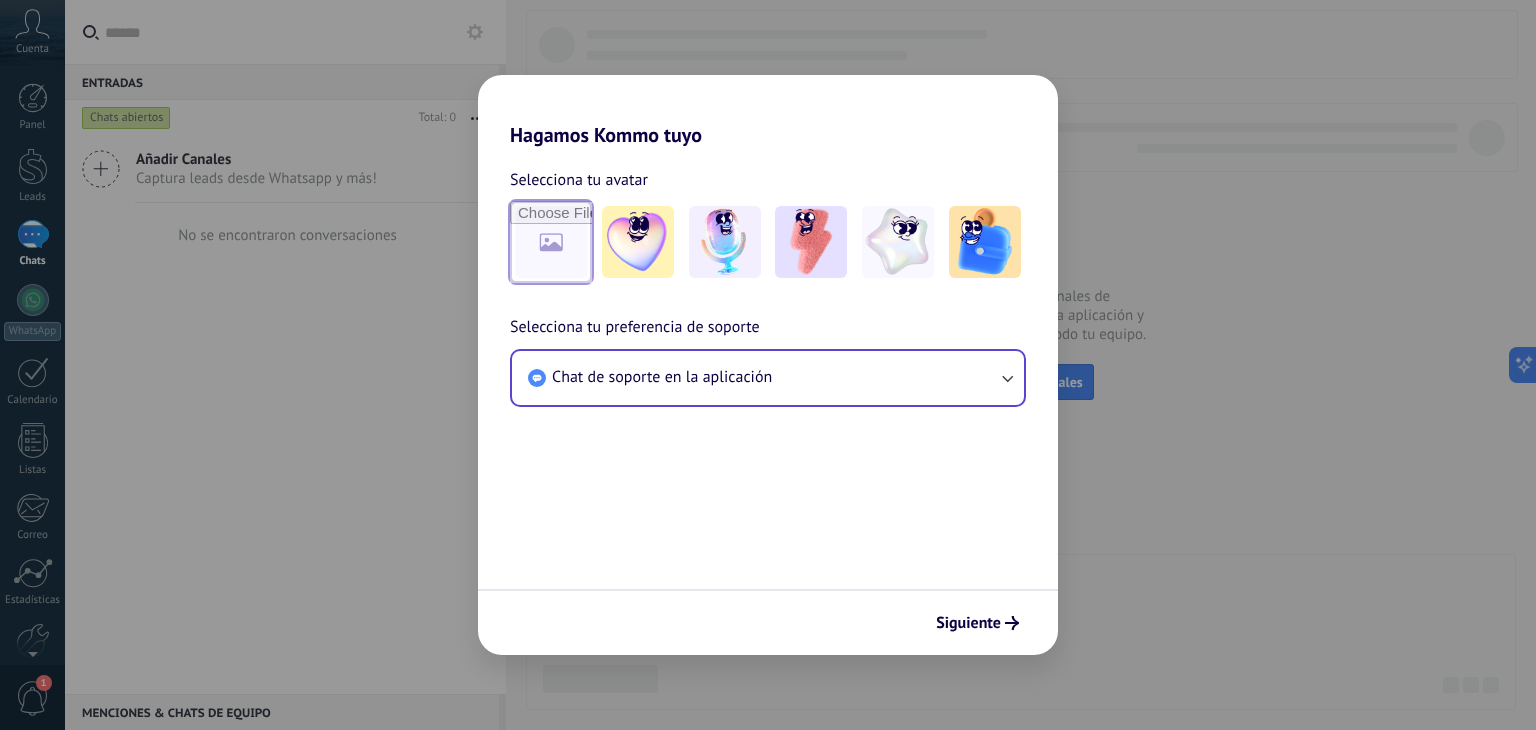 scroll, scrollTop: 0, scrollLeft: 0, axis: both 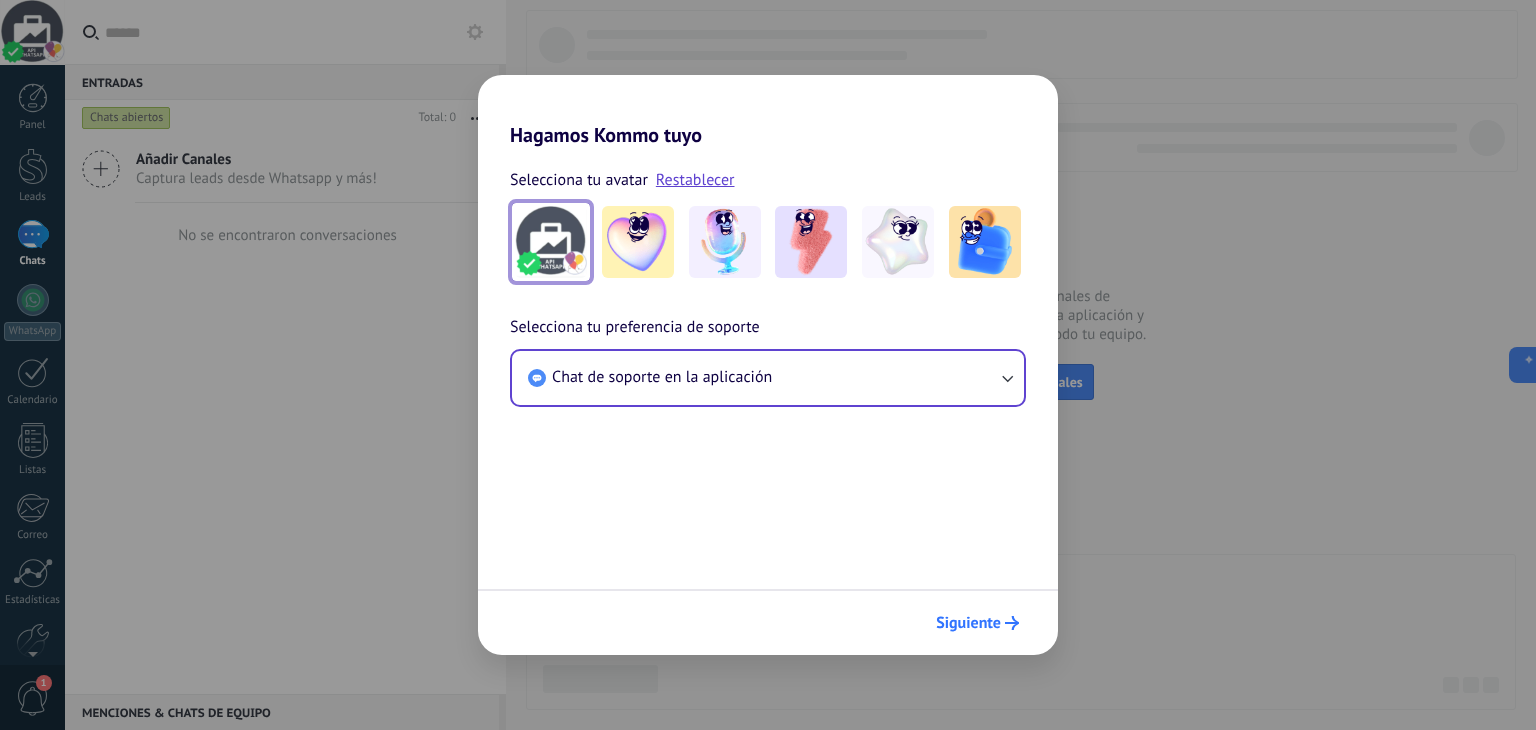 click on "Siguiente" at bounding box center (977, 623) 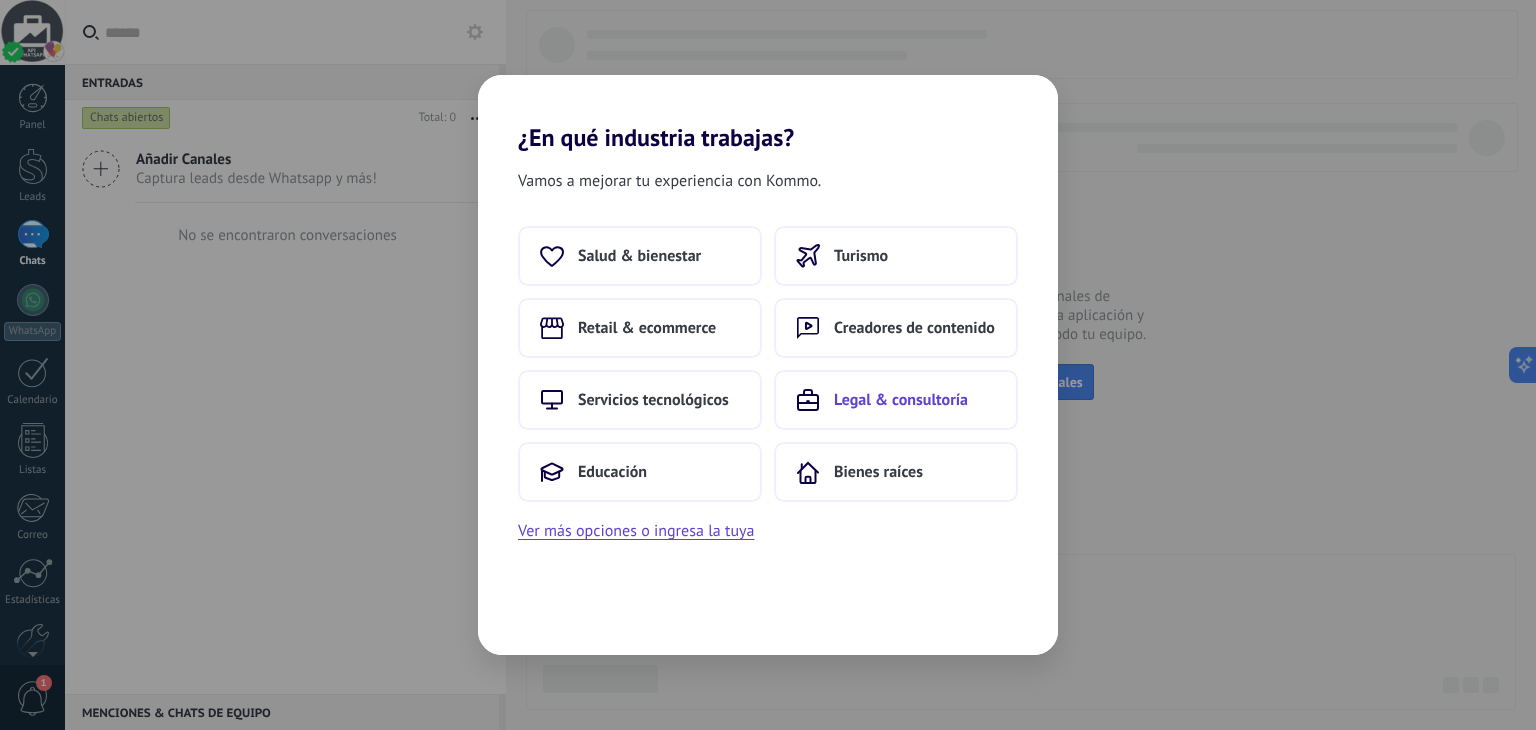 click on "Legal & consultoría" at bounding box center [896, 400] 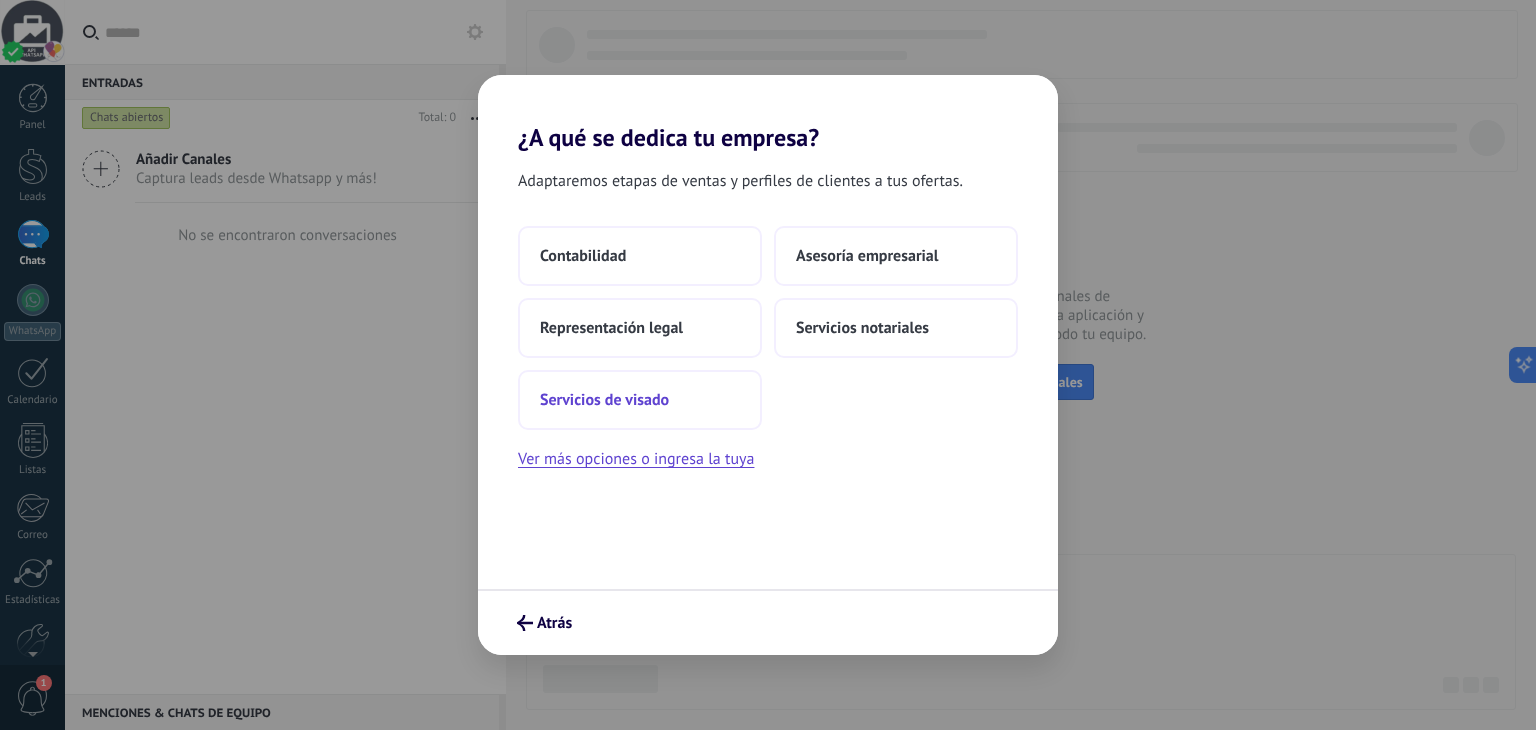 click on "Servicios de visado" at bounding box center (640, 400) 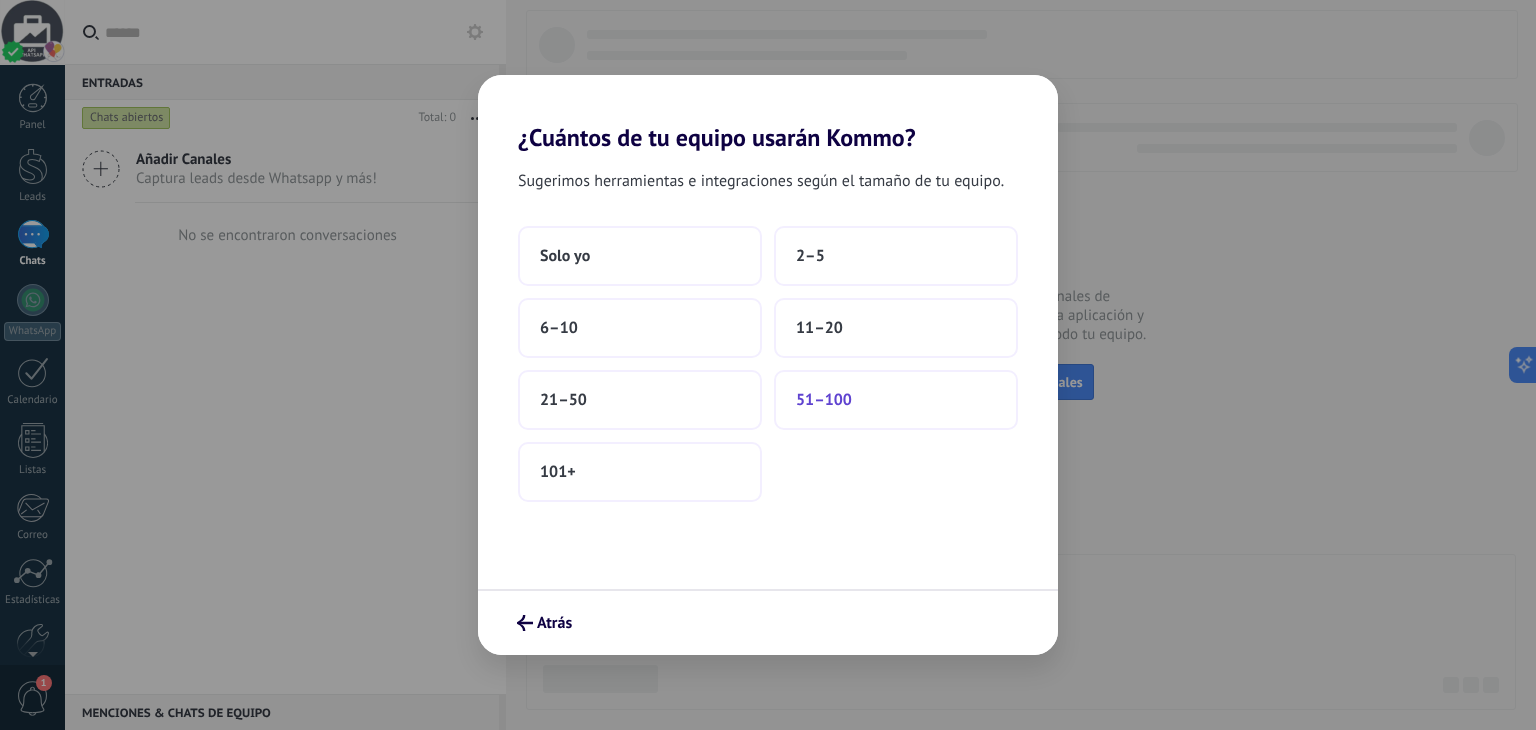 click on "51–100" at bounding box center [824, 400] 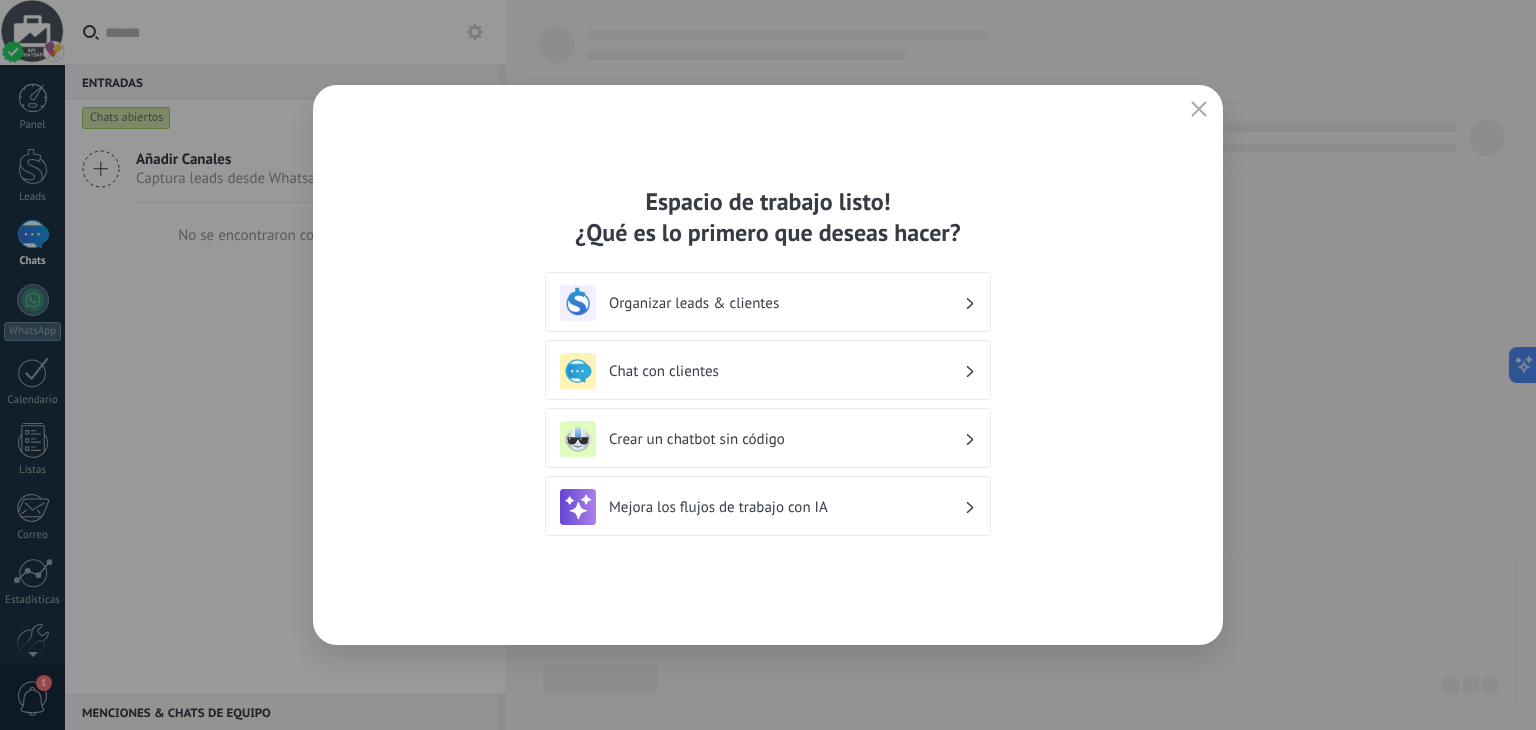 click 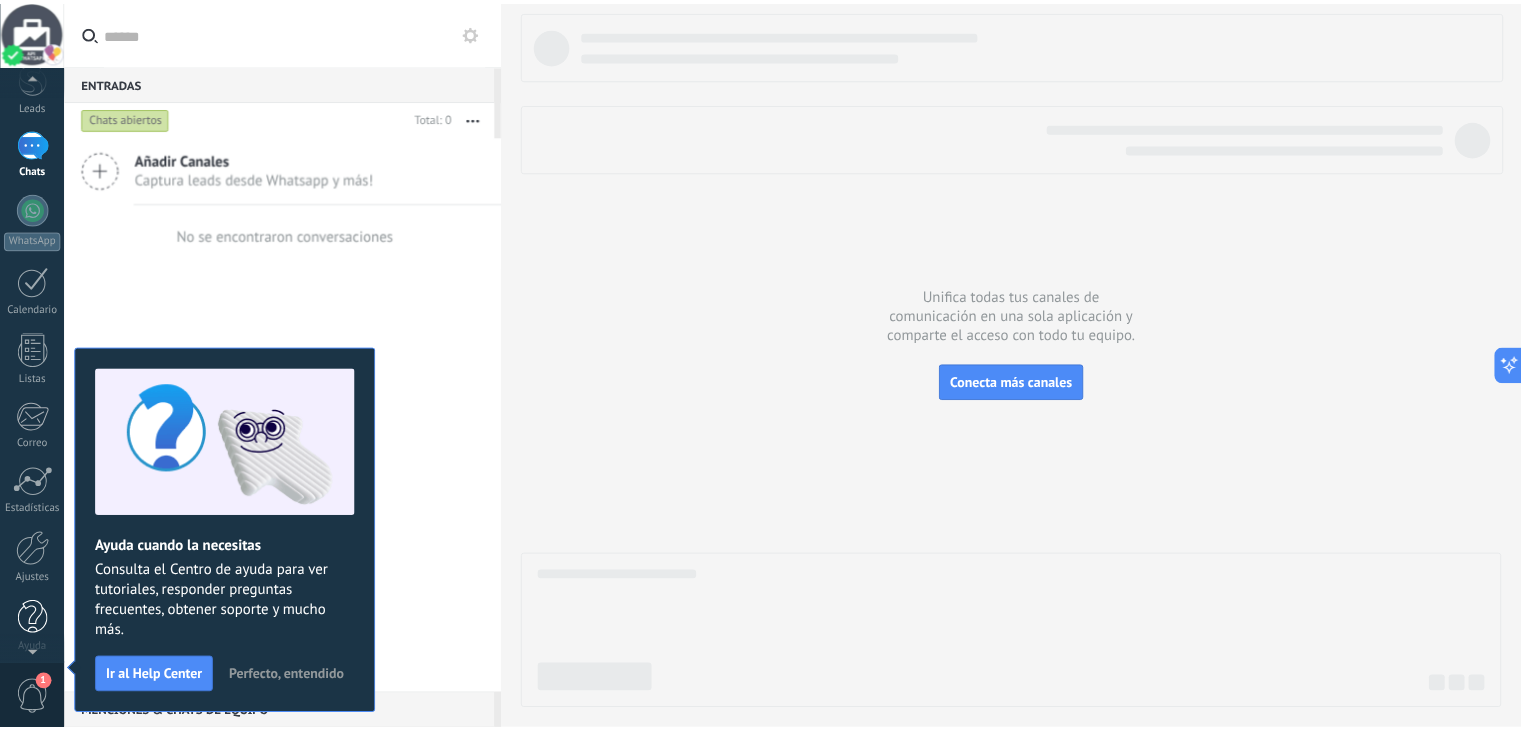 scroll, scrollTop: 101, scrollLeft: 0, axis: vertical 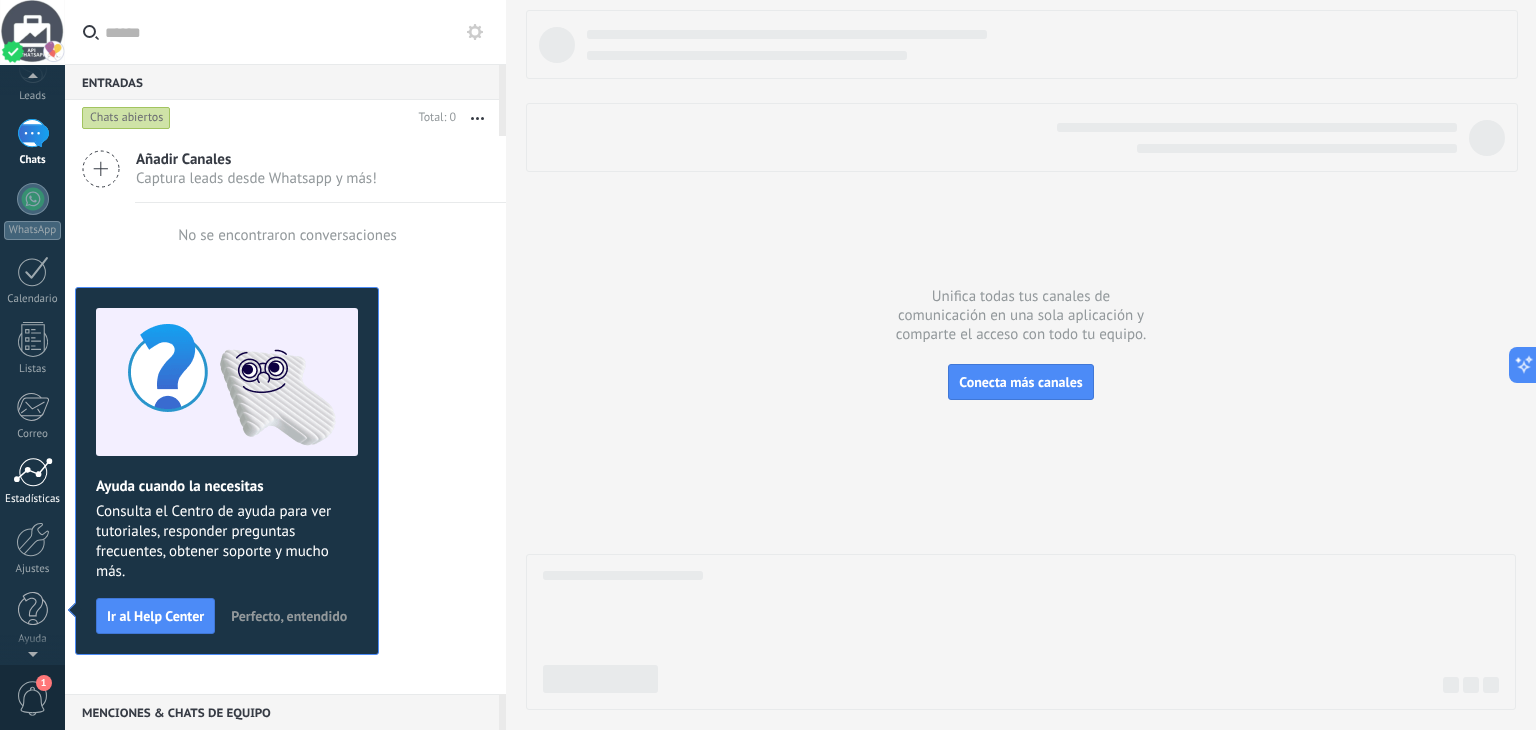 click at bounding box center [33, 472] 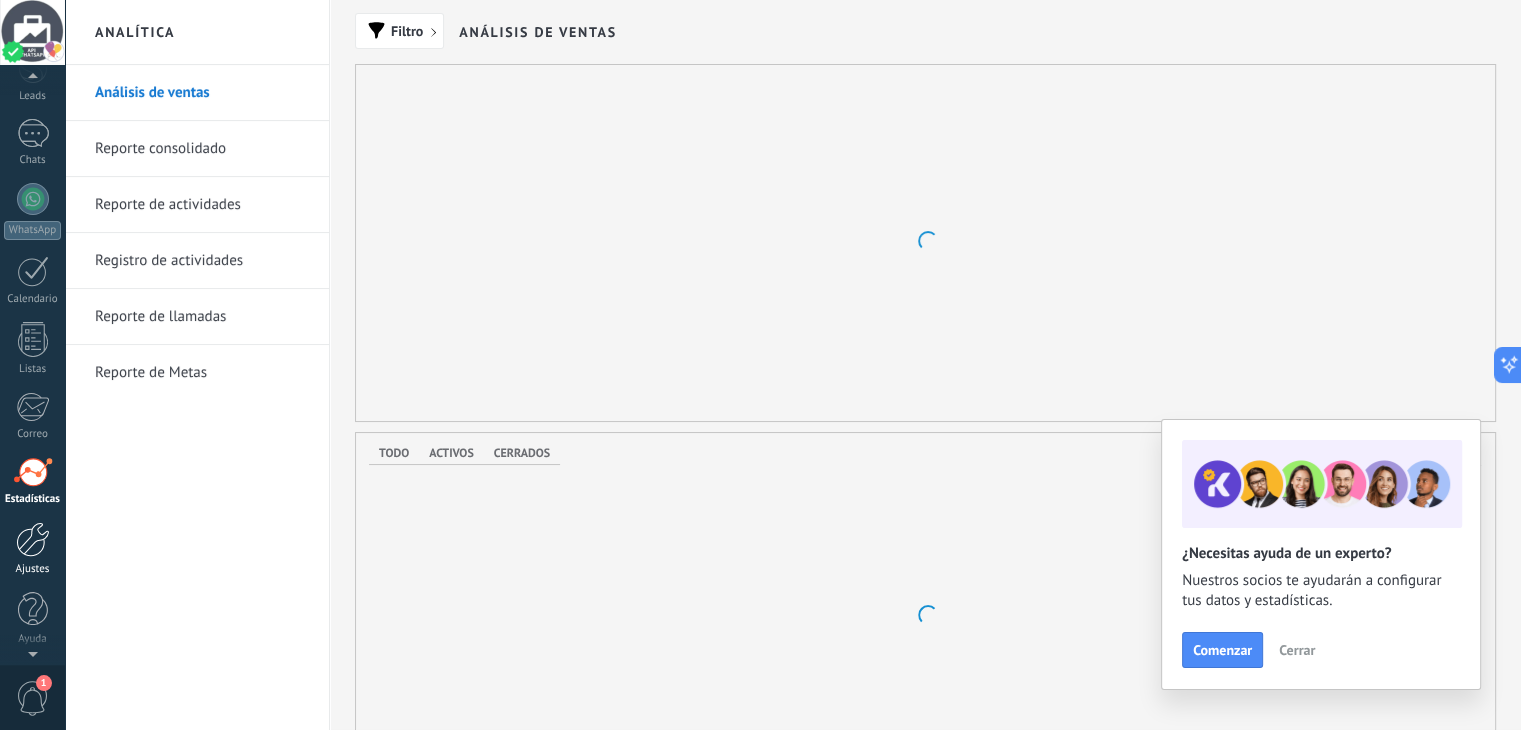 click at bounding box center (33, 539) 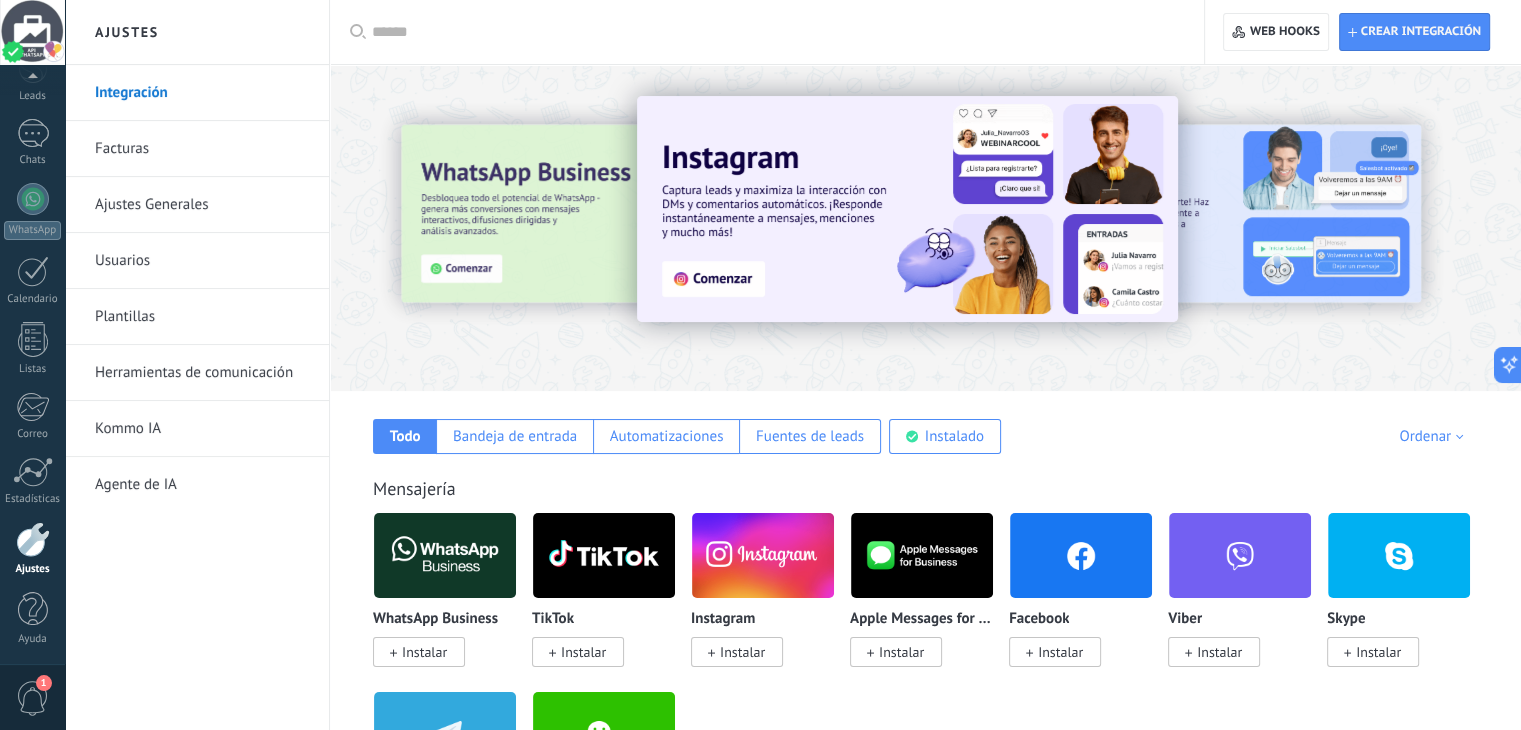 click on "Instalar" at bounding box center [424, 652] 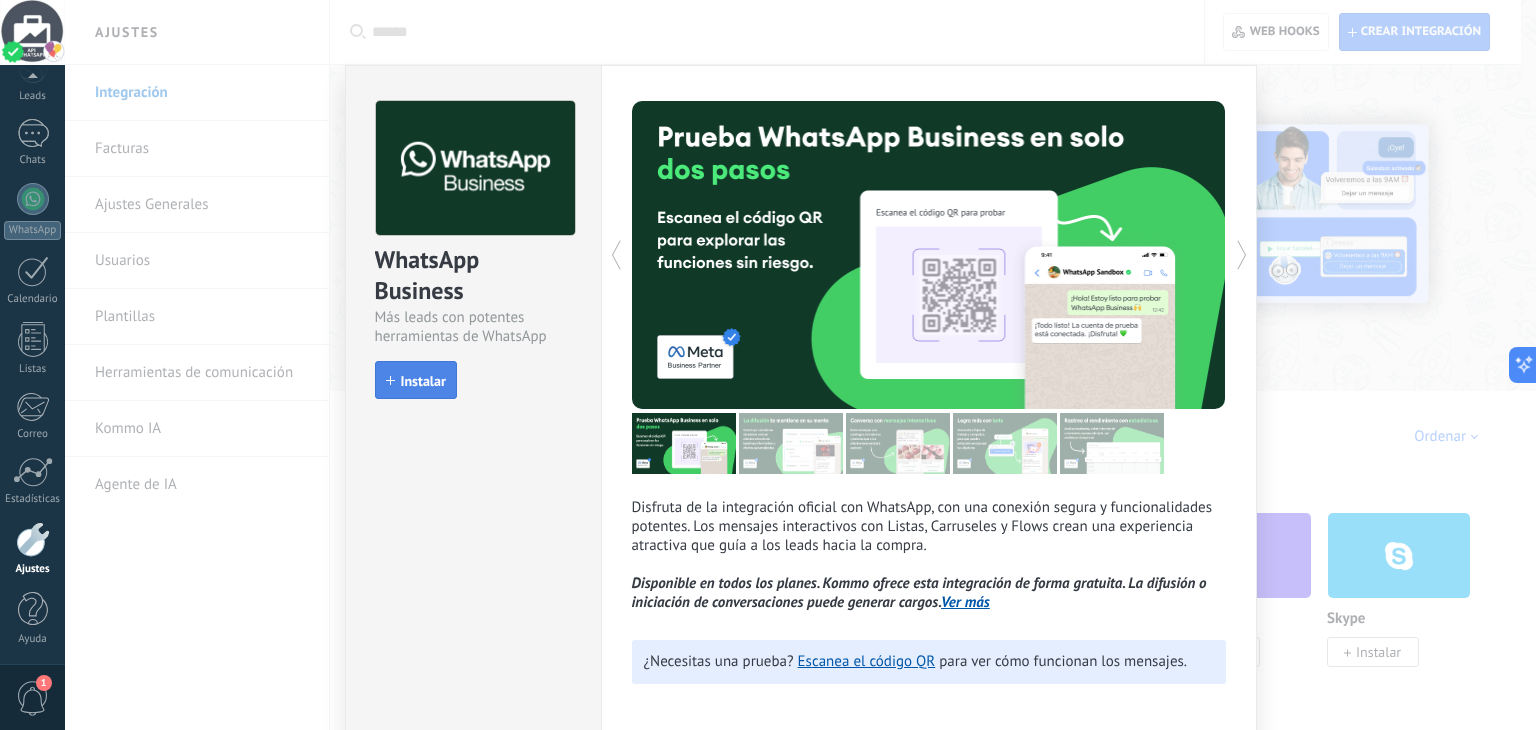 click on "Instalar" at bounding box center [416, 380] 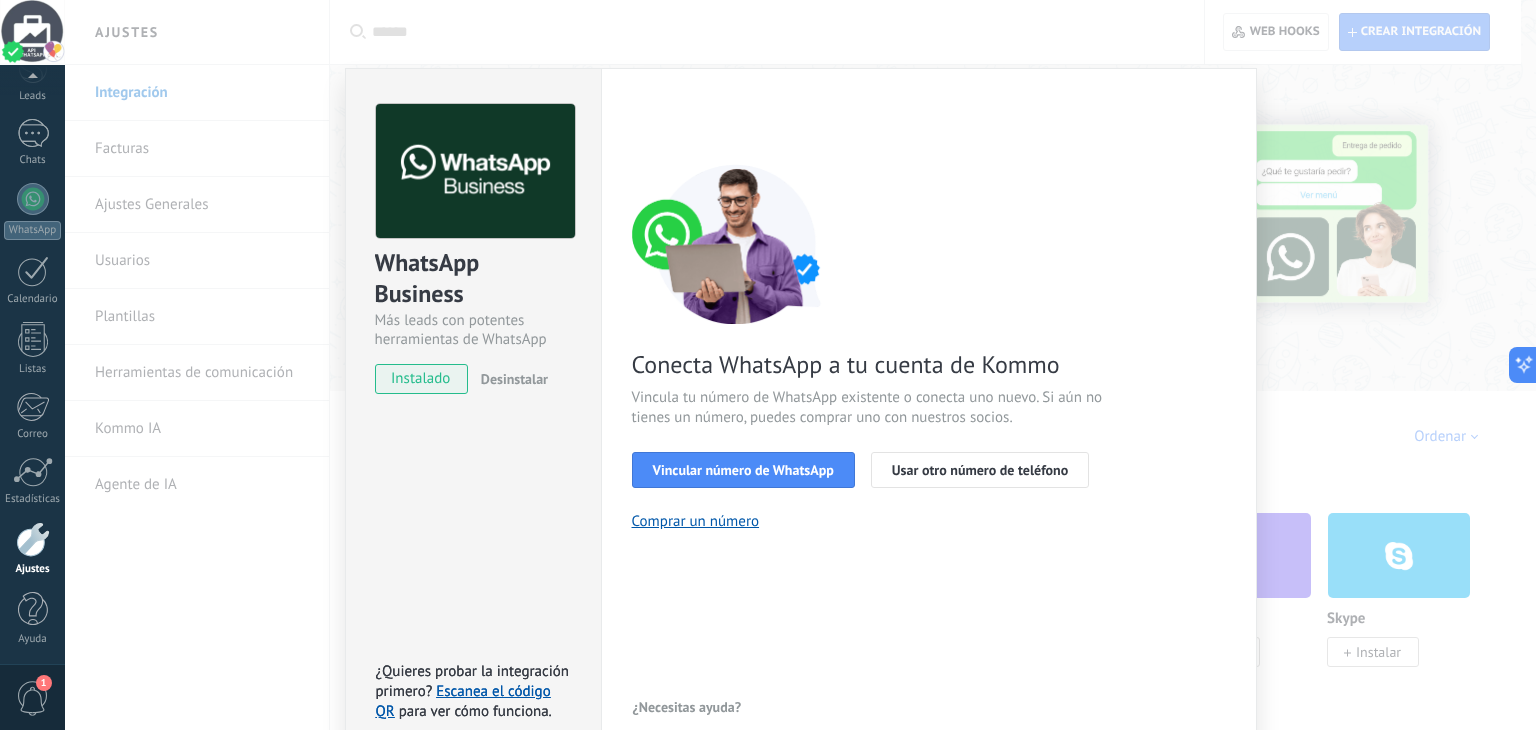 click on "WhatsApp Business Más leads con potentes herramientas de WhatsApp instalado Desinstalar ¿Quieres probar la integración primero?   Escanea el código QR   para ver cómo funciona. ¿Quieres probar la integración primero?   Escanea el código QR   para ver cómo funciona. Configuraciones Autorizaciones Esta pestaña registra a los usuarios que han concedido acceso a las integración a esta cuenta. Si deseas remover la posibilidad que un usuario pueda enviar solicitudes a la cuenta en nombre de esta integración, puedes revocar el acceso. Si el acceso a todos los usuarios es revocado, la integración dejará de funcionar. Esta aplicacion está instalada, pero nadie le ha dado acceso aun. WhatsApp Cloud API más _:  Guardar < Volver 1 Seleccionar aplicación 2 Conectar Facebook  3 Finalizar configuración Conecta WhatsApp a tu cuenta de Kommo Vincula tu número de WhatsApp existente o conecta uno nuevo. Si aún no tienes un número, puedes comprar uno con nuestros socios. Vincular número de WhatsApp" at bounding box center (800, 365) 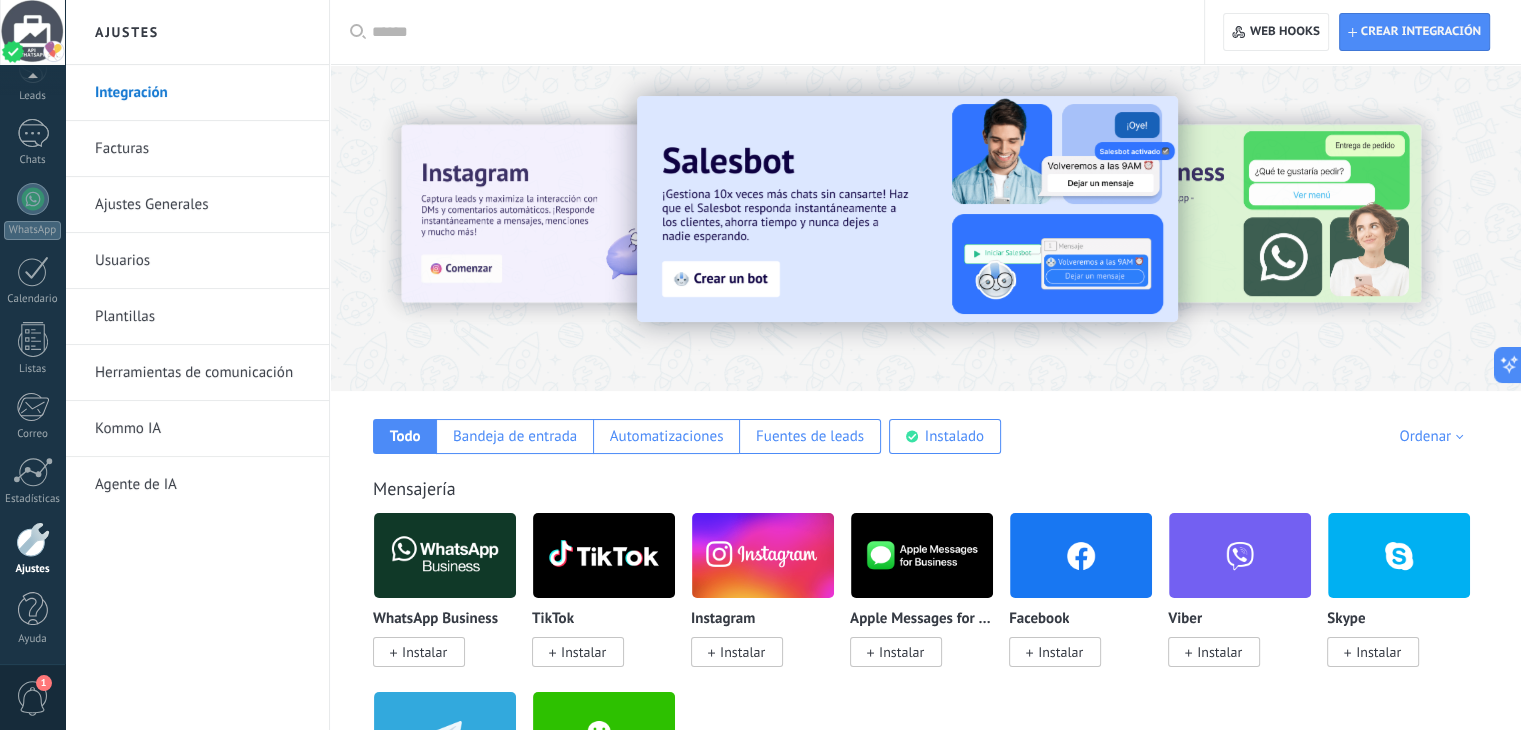 click at bounding box center [445, 555] 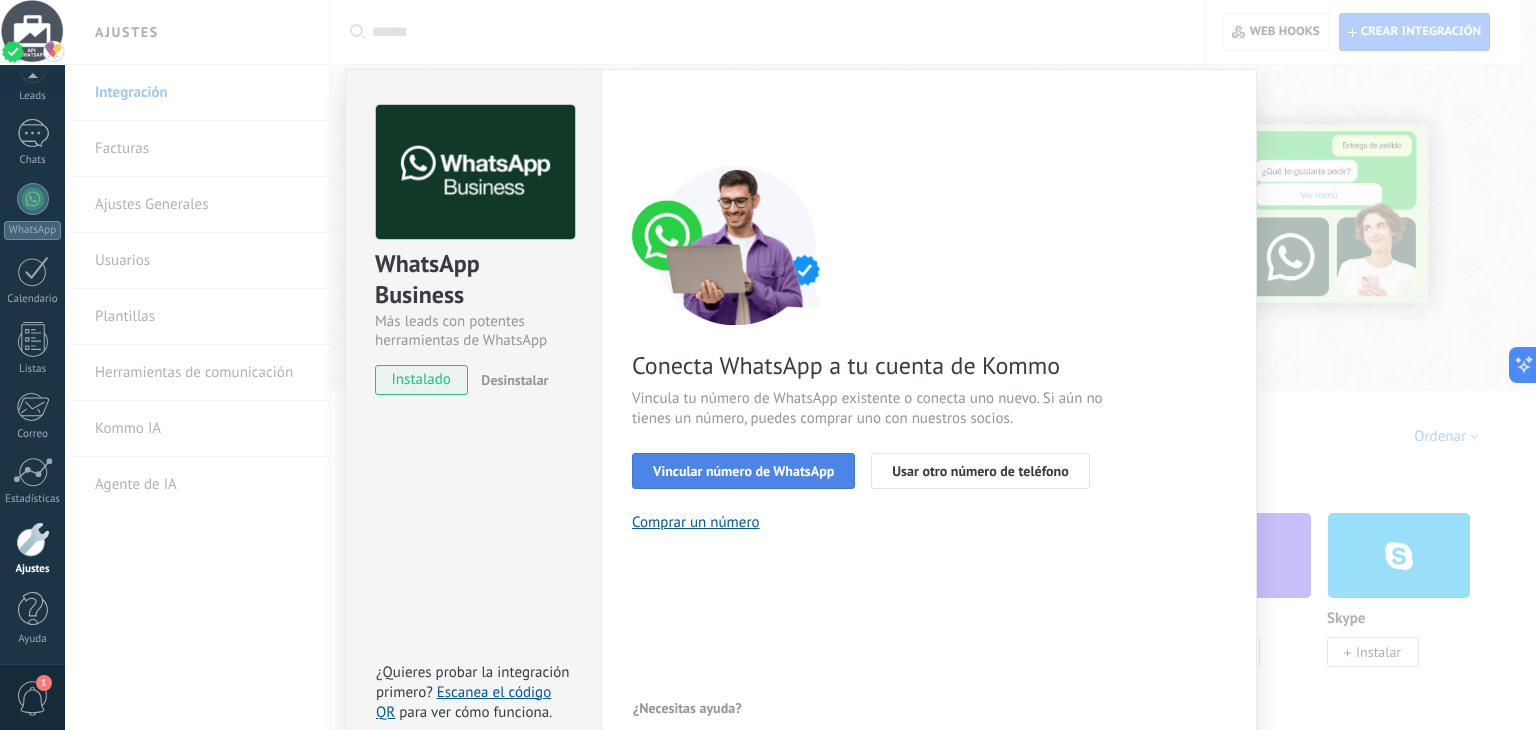 click on "Vincular número de WhatsApp" at bounding box center [743, 471] 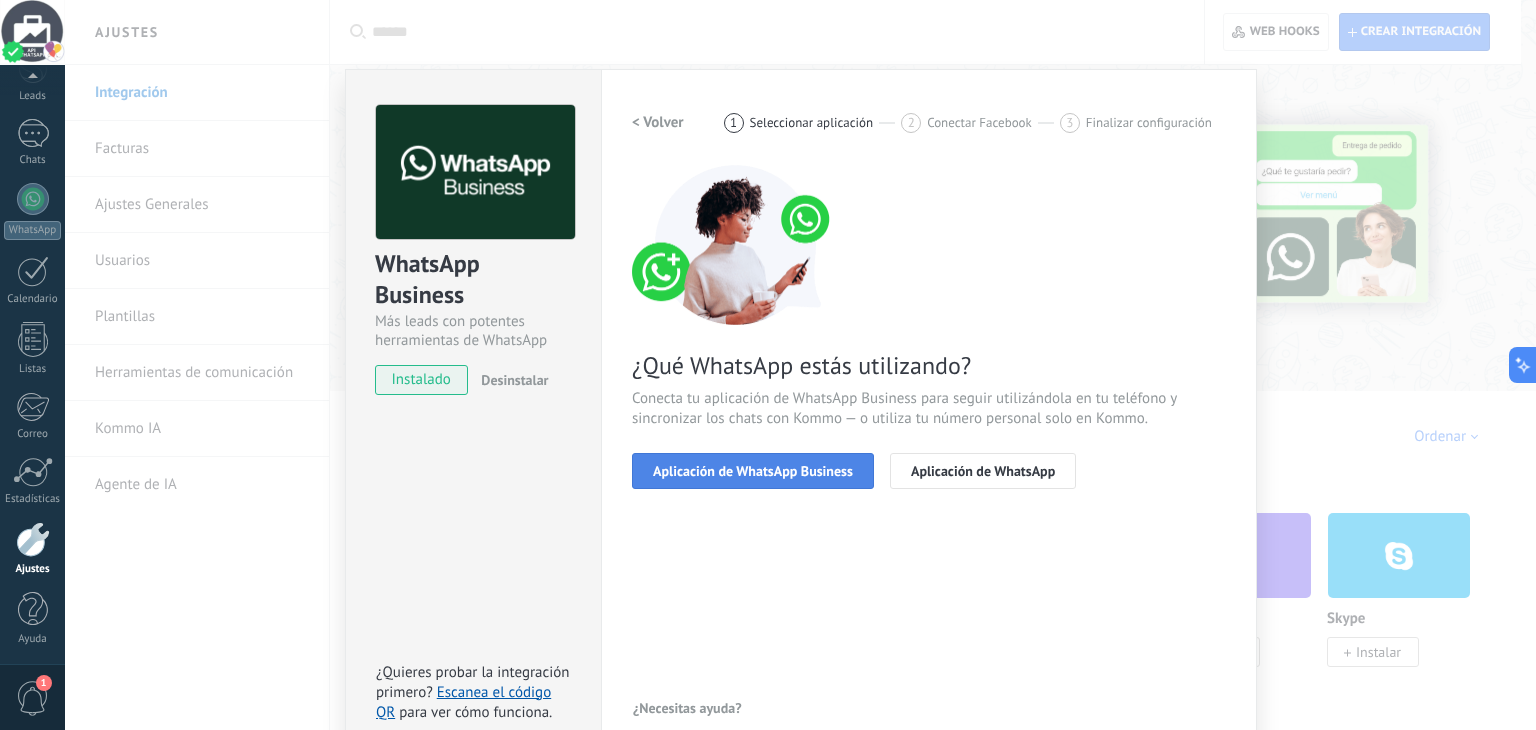 click on "Aplicación de WhatsApp Business" at bounding box center [753, 471] 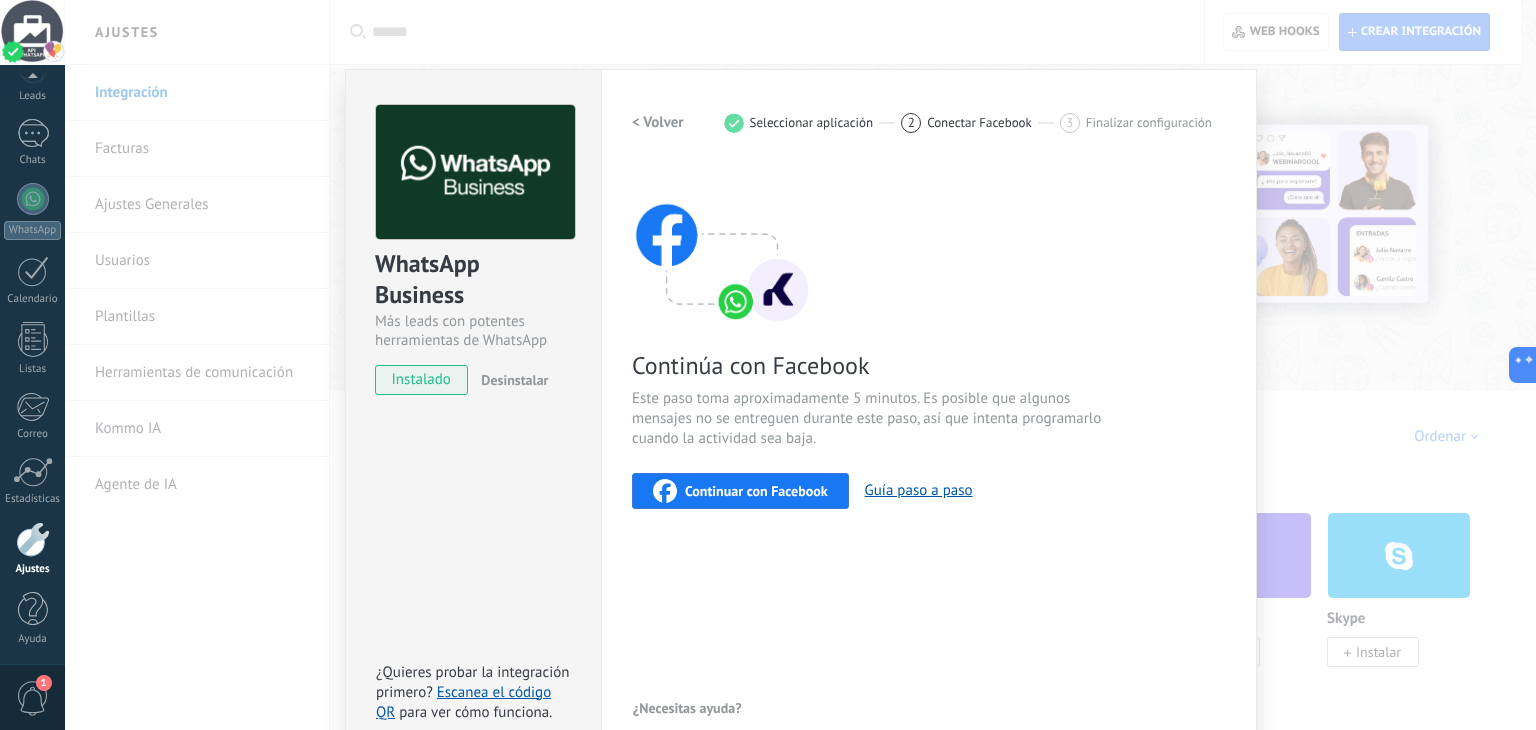 click on "Continuar con Facebook" at bounding box center [756, 491] 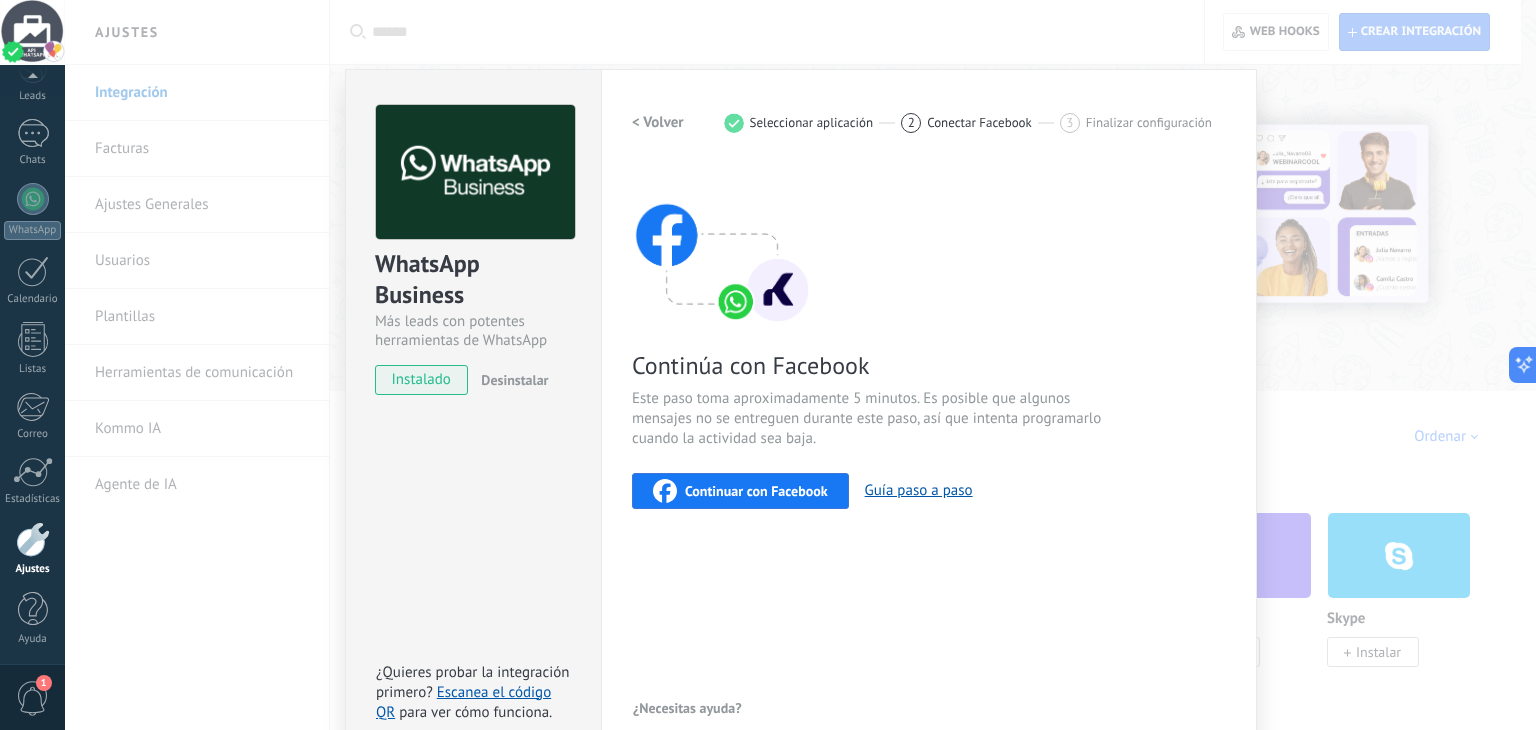 click on "WhatsApp Business Más leads con potentes herramientas de WhatsApp instalado Desinstalar ¿Quieres probar la integración primero?   Escanea el código QR   para ver cómo funciona. Configuraciones Autorizaciones Esta pestaña registra a los usuarios que han concedido acceso a las integración a esta cuenta. Si deseas remover la posibilidad que un usuario pueda enviar solicitudes a la cuenta en nombre de esta integración, puedes revocar el acceso. Si el acceso a todos los usuarios es revocado, la integración dejará de funcionar. Esta aplicacion está instalada, pero nadie le ha dado acceso aun. WhatsApp Cloud API más _:  Guardar < Volver 1 Seleccionar aplicación 2 Conectar Facebook  3 Finalizar configuración Continúa con Facebook Este paso toma aproximadamente 5 minutos. Es posible que algunos mensajes no se entreguen durante este paso, así que intenta programarlo cuando la actividad sea baja. Continuar con Facebook Guía paso a paso ¿Necesitas ayuda?" at bounding box center [800, 365] 